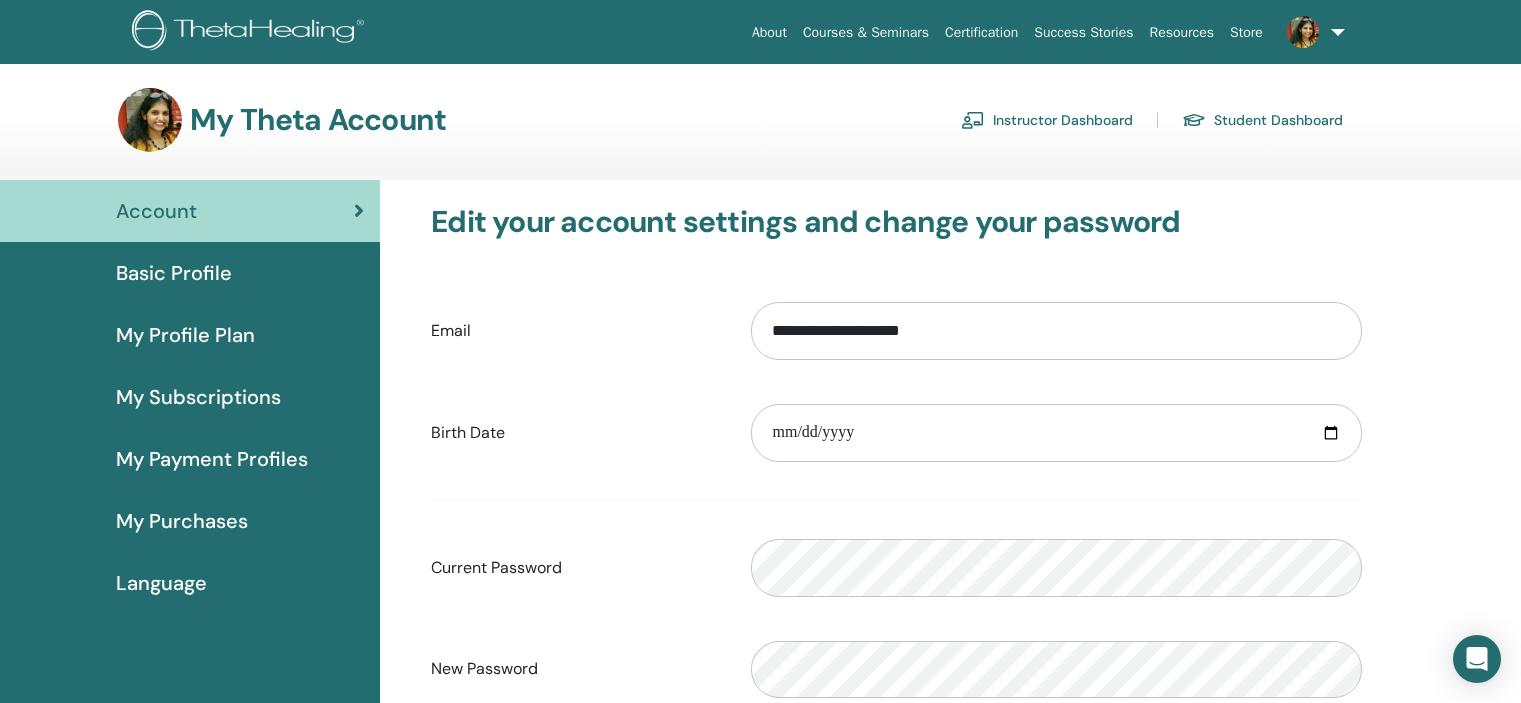 scroll, scrollTop: 0, scrollLeft: 0, axis: both 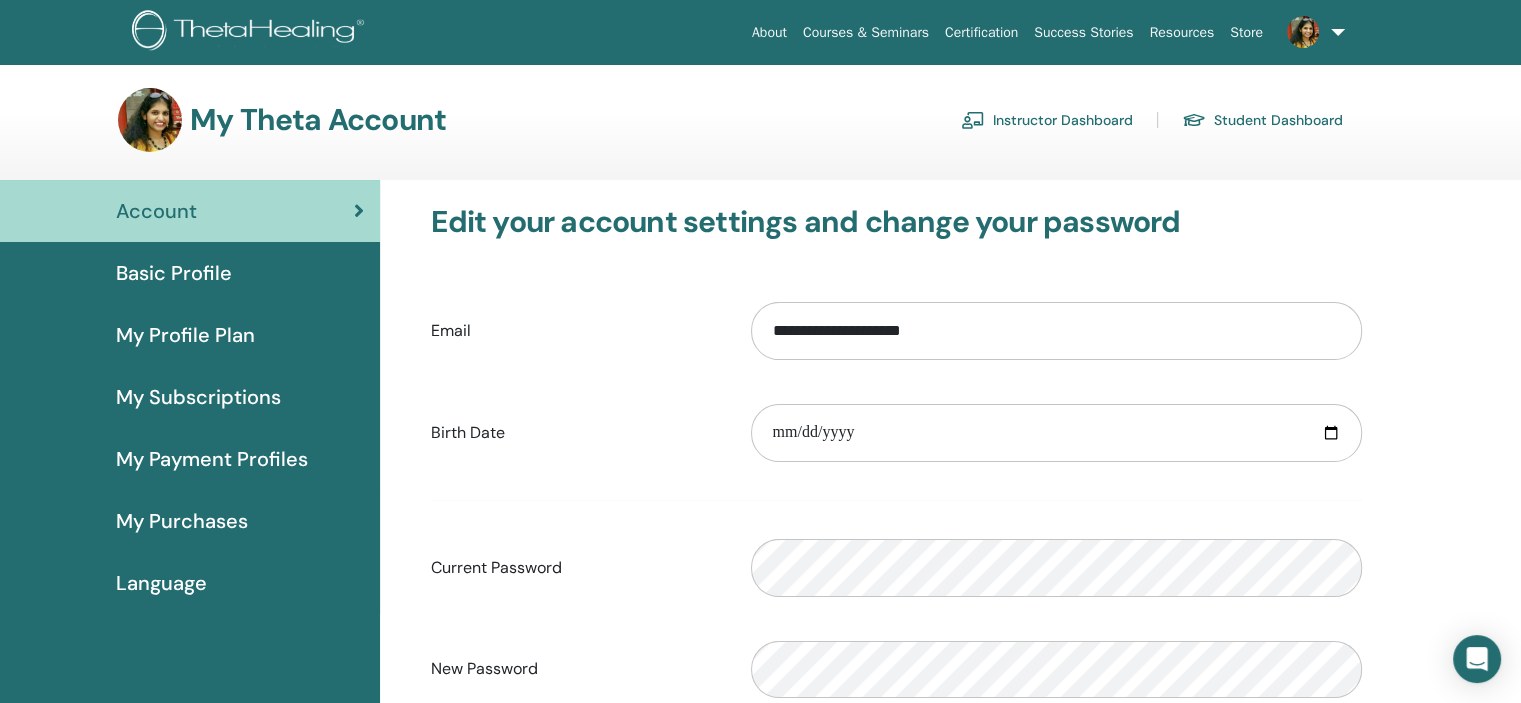 click on "Instructor Dashboard" at bounding box center [1047, 120] 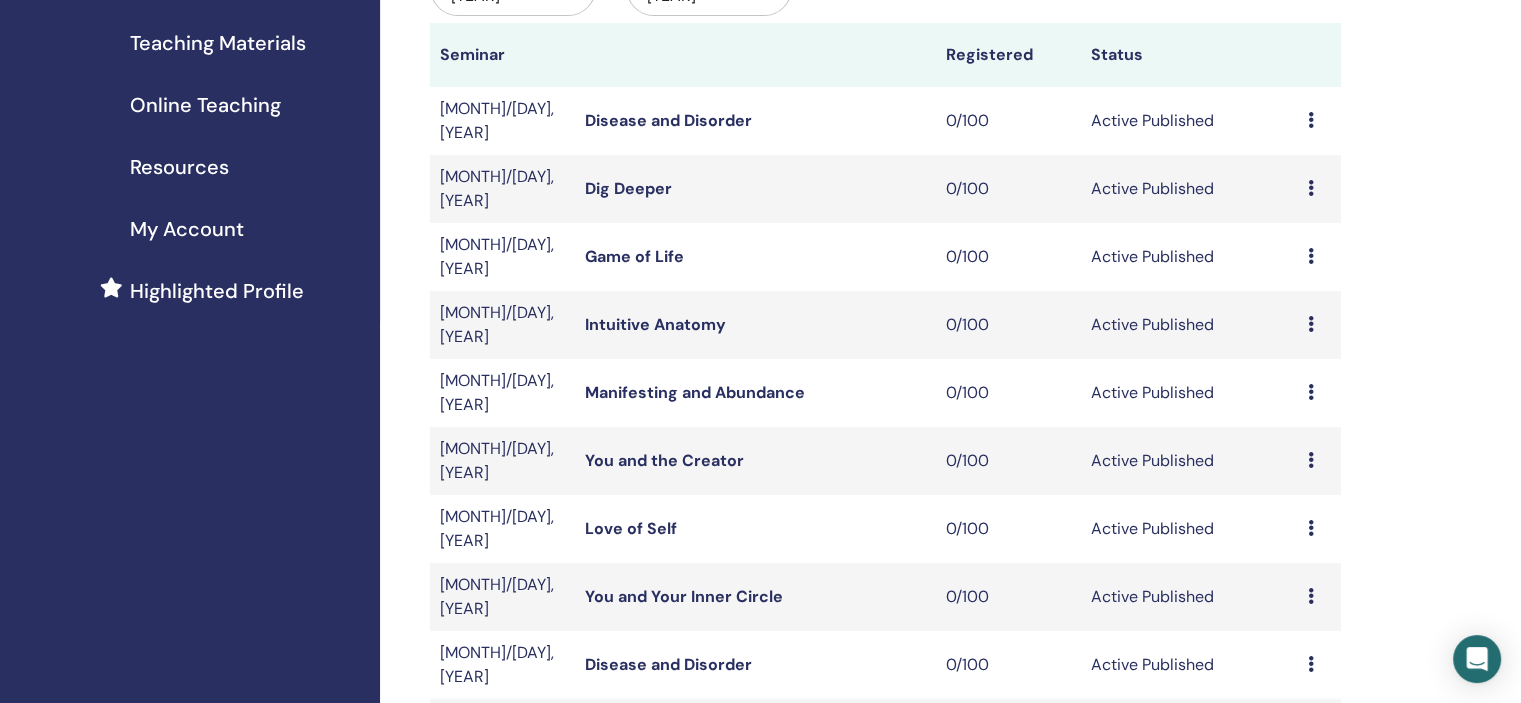 scroll, scrollTop: 0, scrollLeft: 0, axis: both 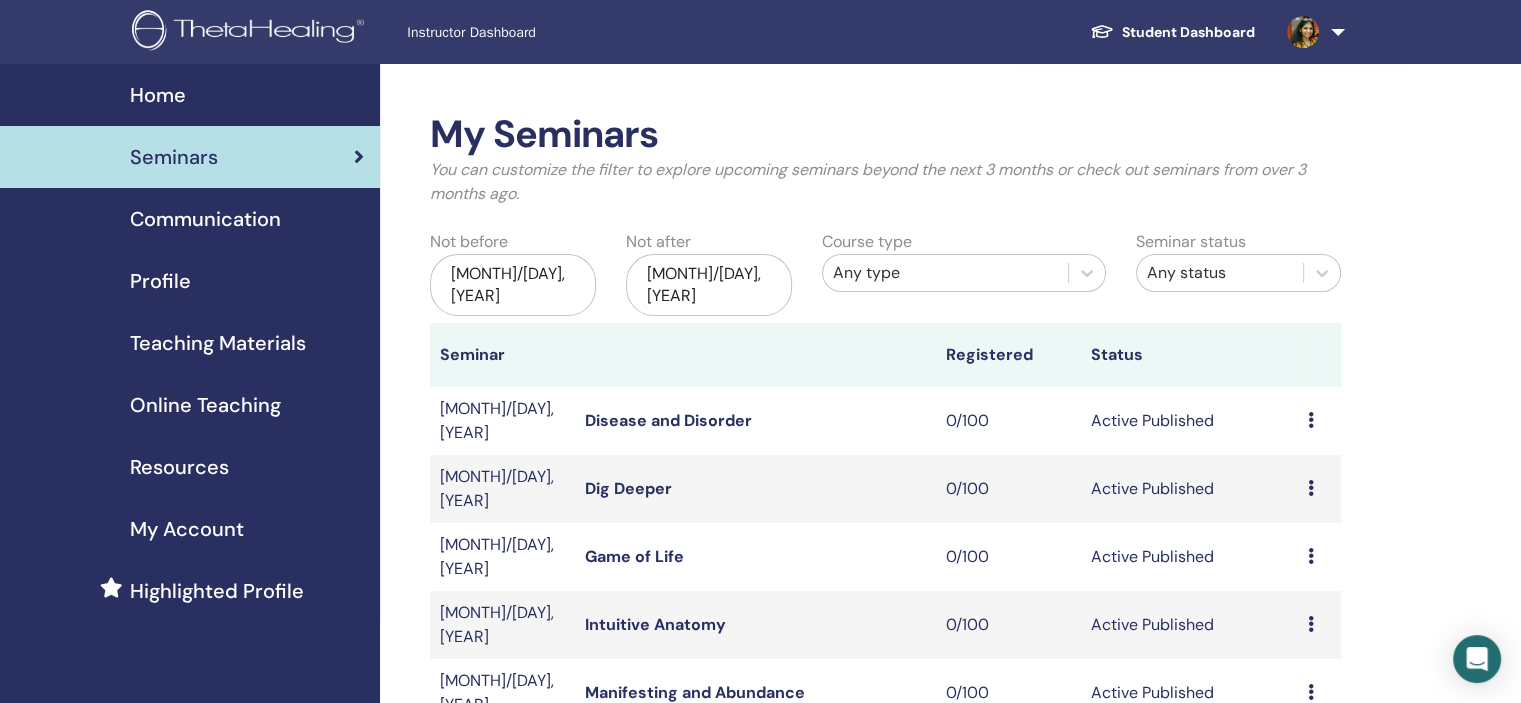 click on "Student Dashboard" at bounding box center [1172, 32] 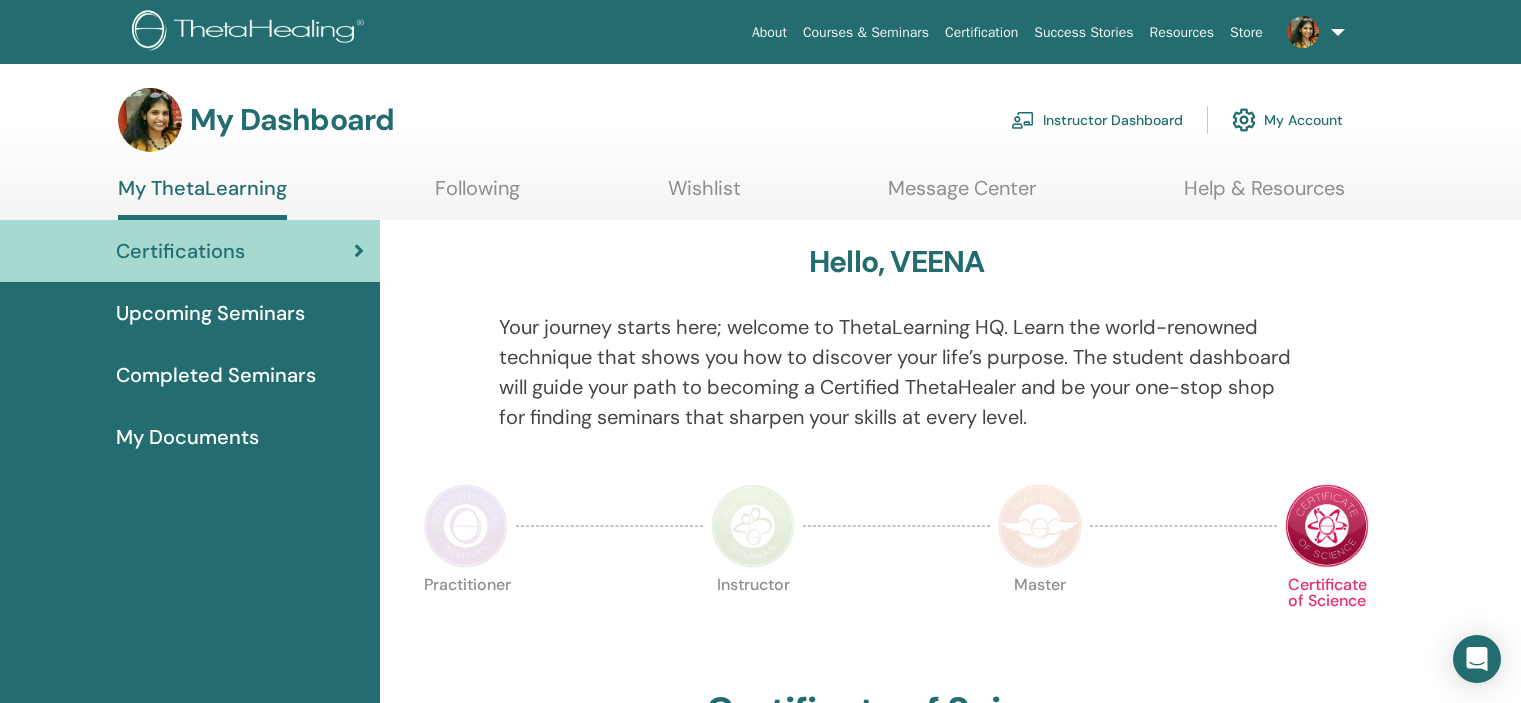 scroll, scrollTop: 0, scrollLeft: 0, axis: both 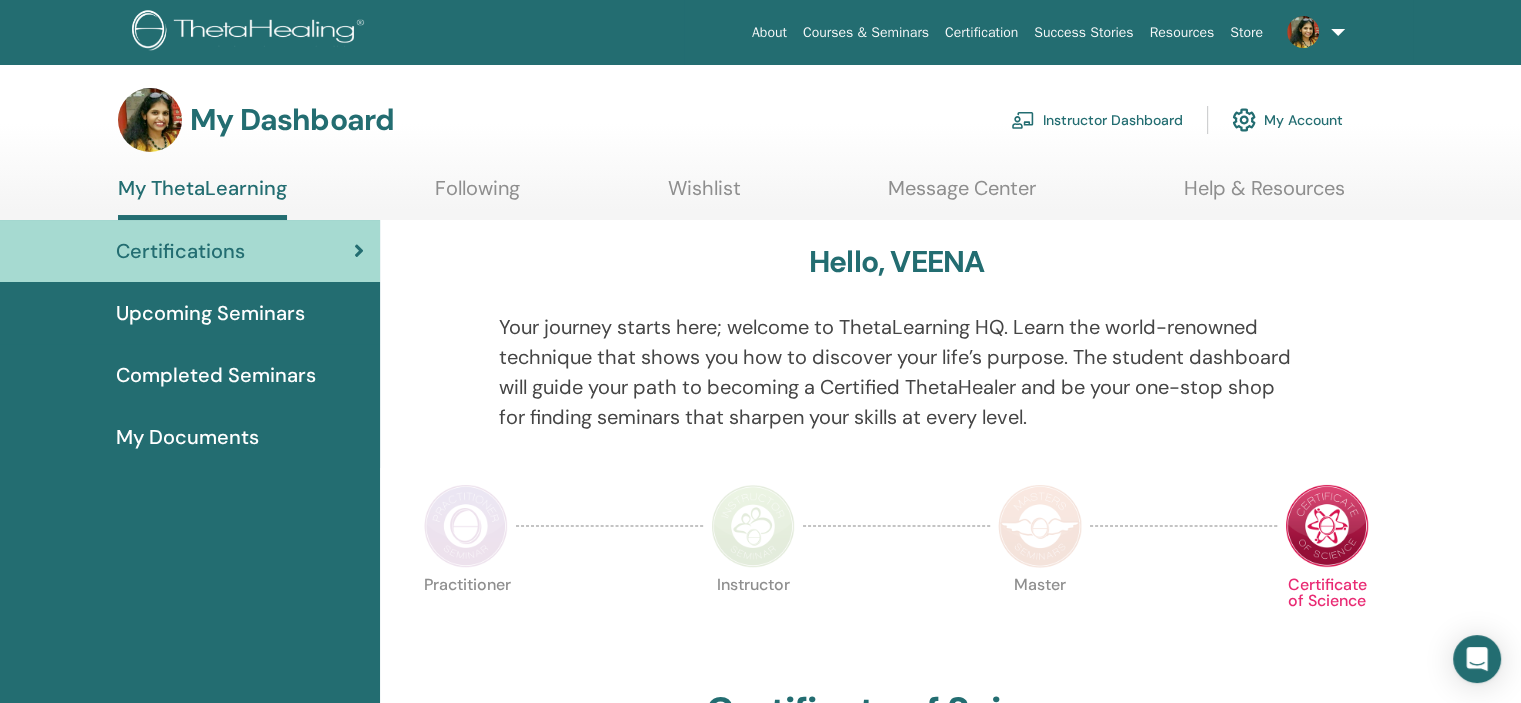 click on "My Account" at bounding box center (1287, 120) 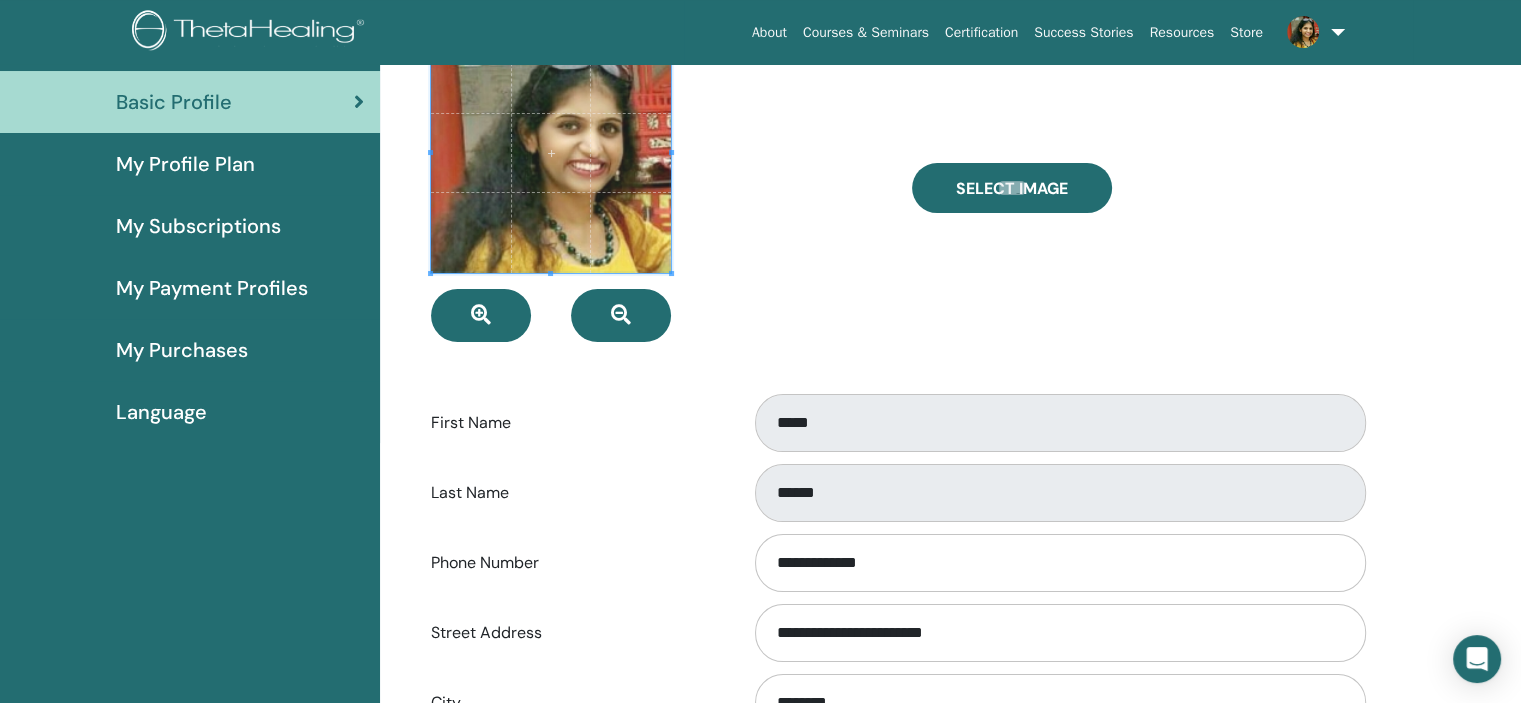 scroll, scrollTop: 0, scrollLeft: 0, axis: both 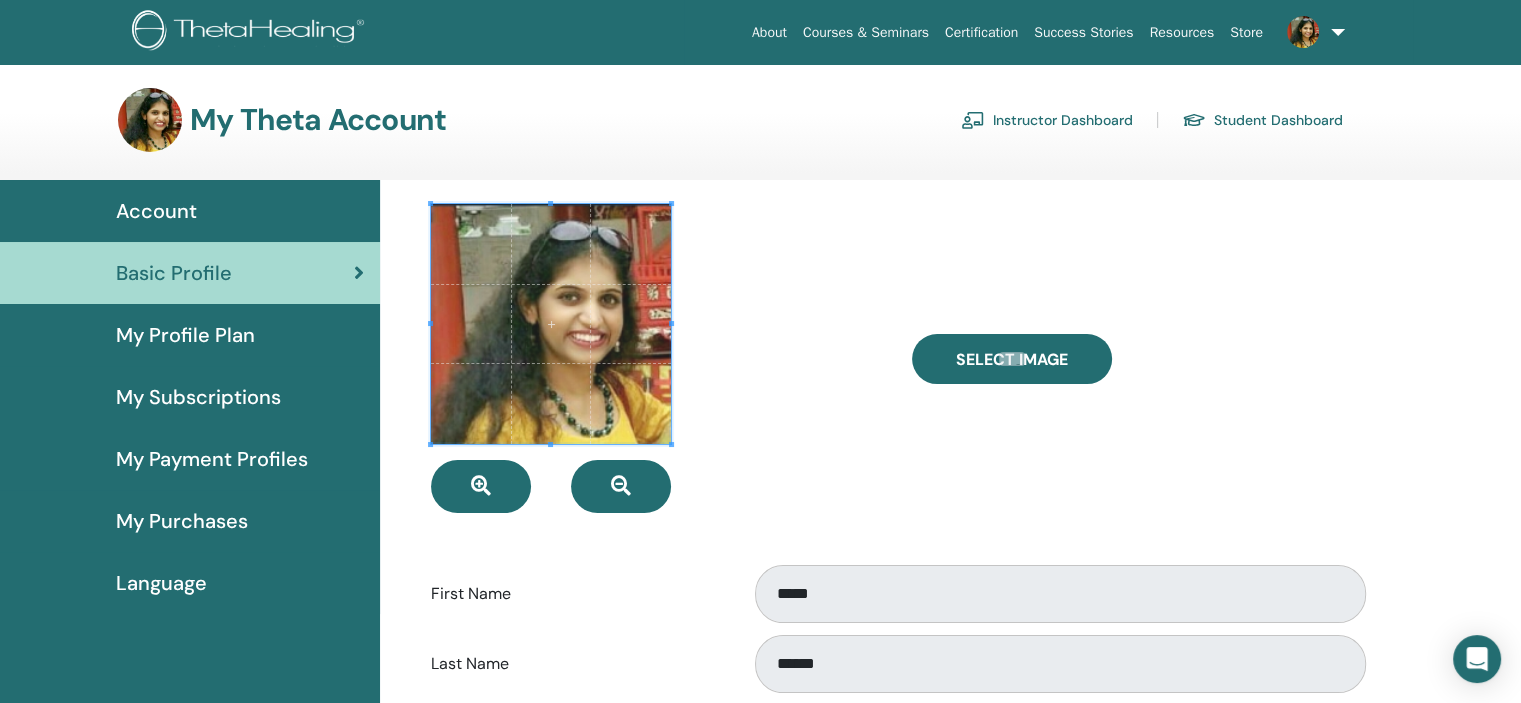 click on "My Subscriptions" at bounding box center (190, 397) 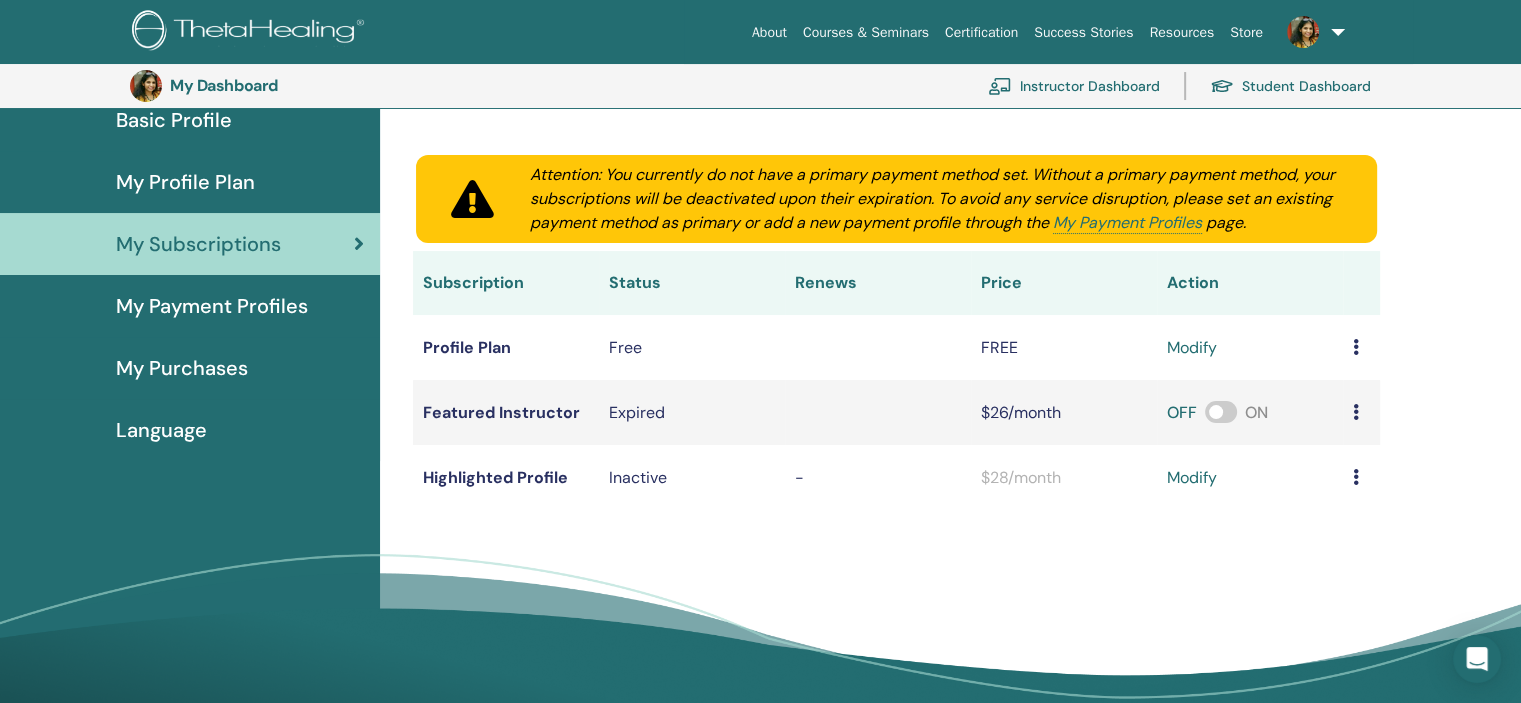 scroll, scrollTop: 244, scrollLeft: 0, axis: vertical 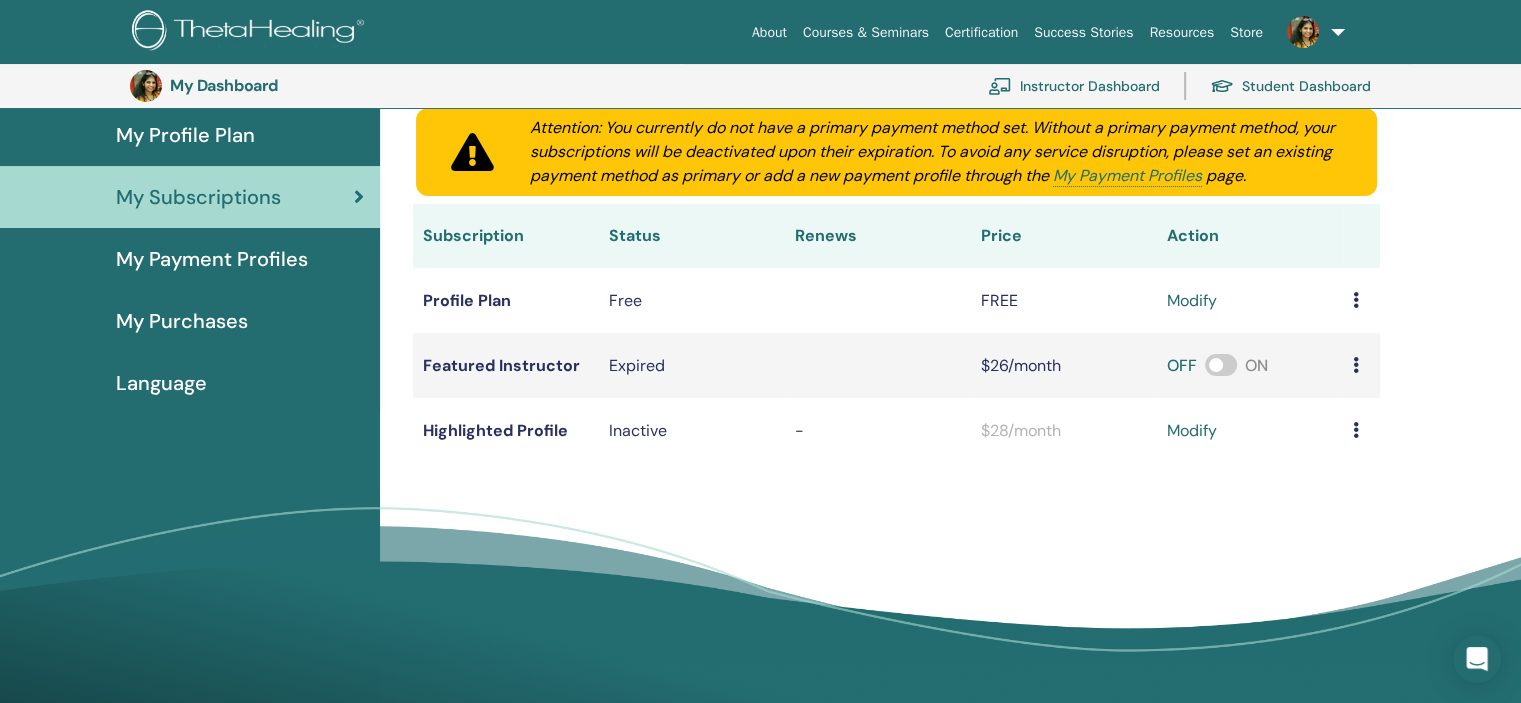 click on "modify" at bounding box center (1192, 301) 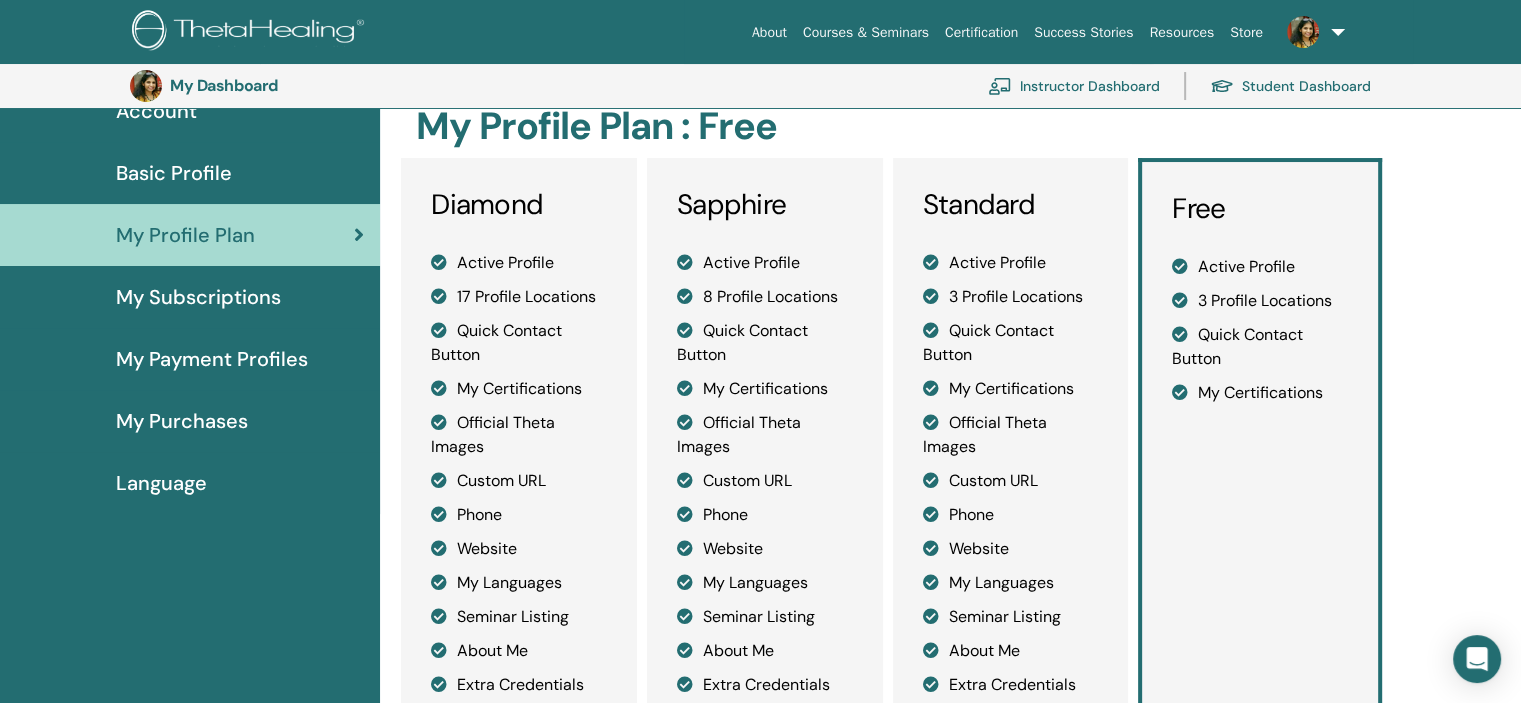 scroll, scrollTop: 644, scrollLeft: 0, axis: vertical 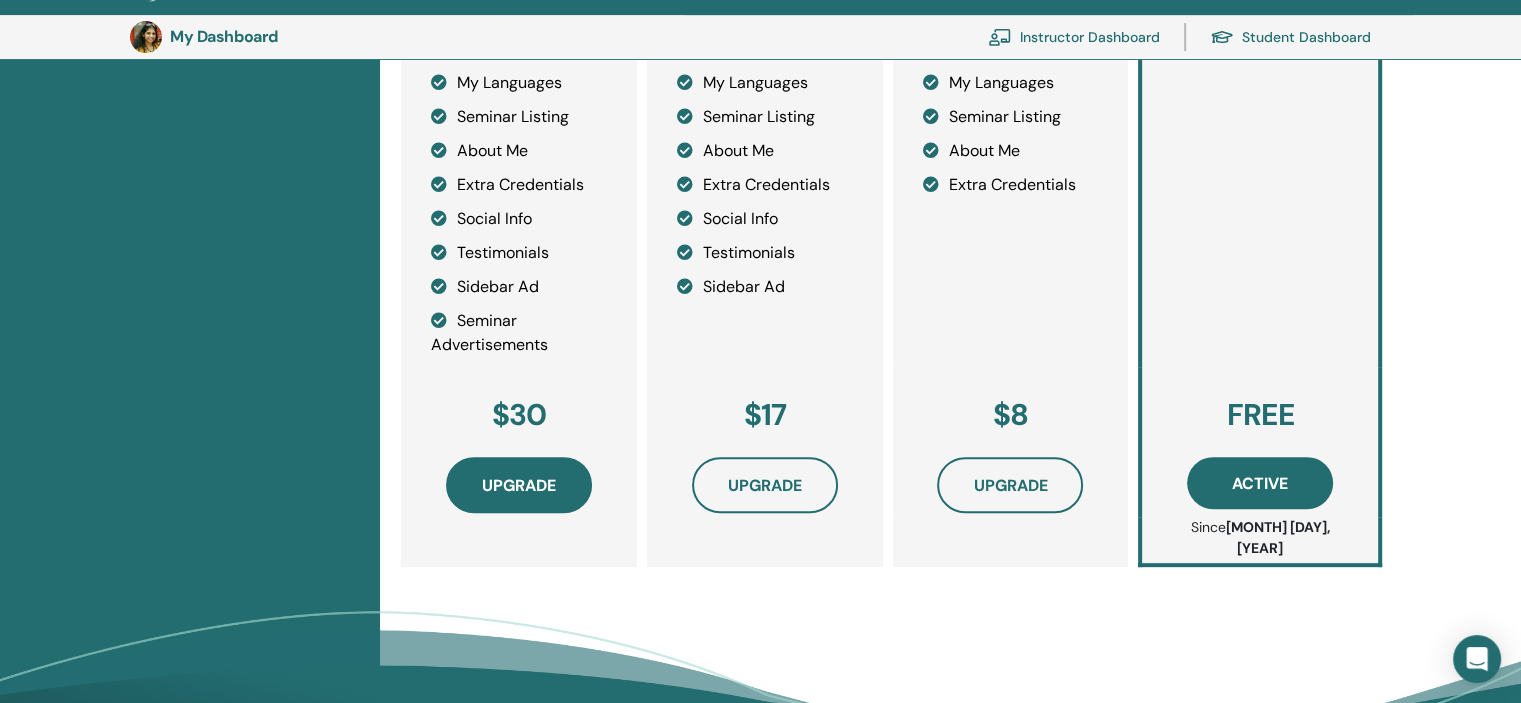 click on "Upgrade" at bounding box center [519, 485] 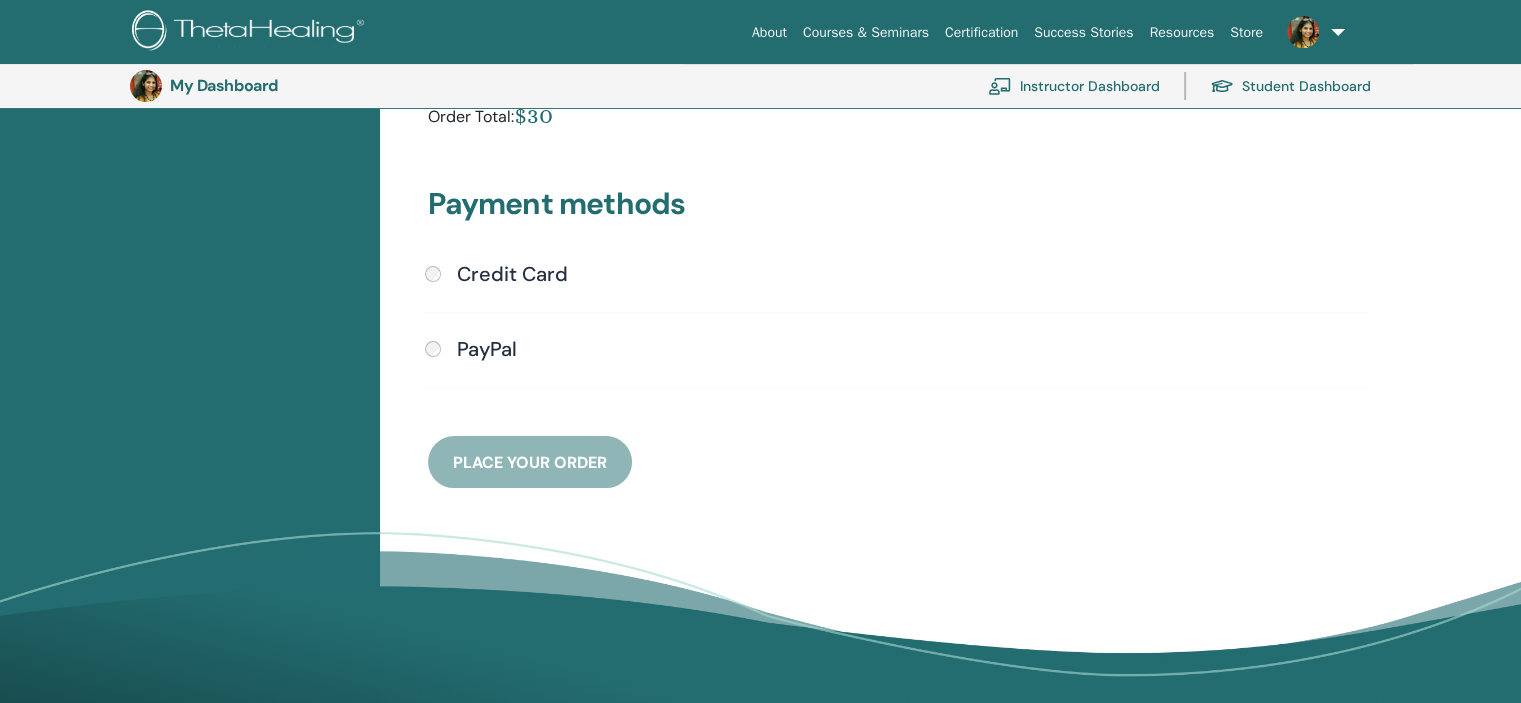 scroll, scrollTop: 444, scrollLeft: 0, axis: vertical 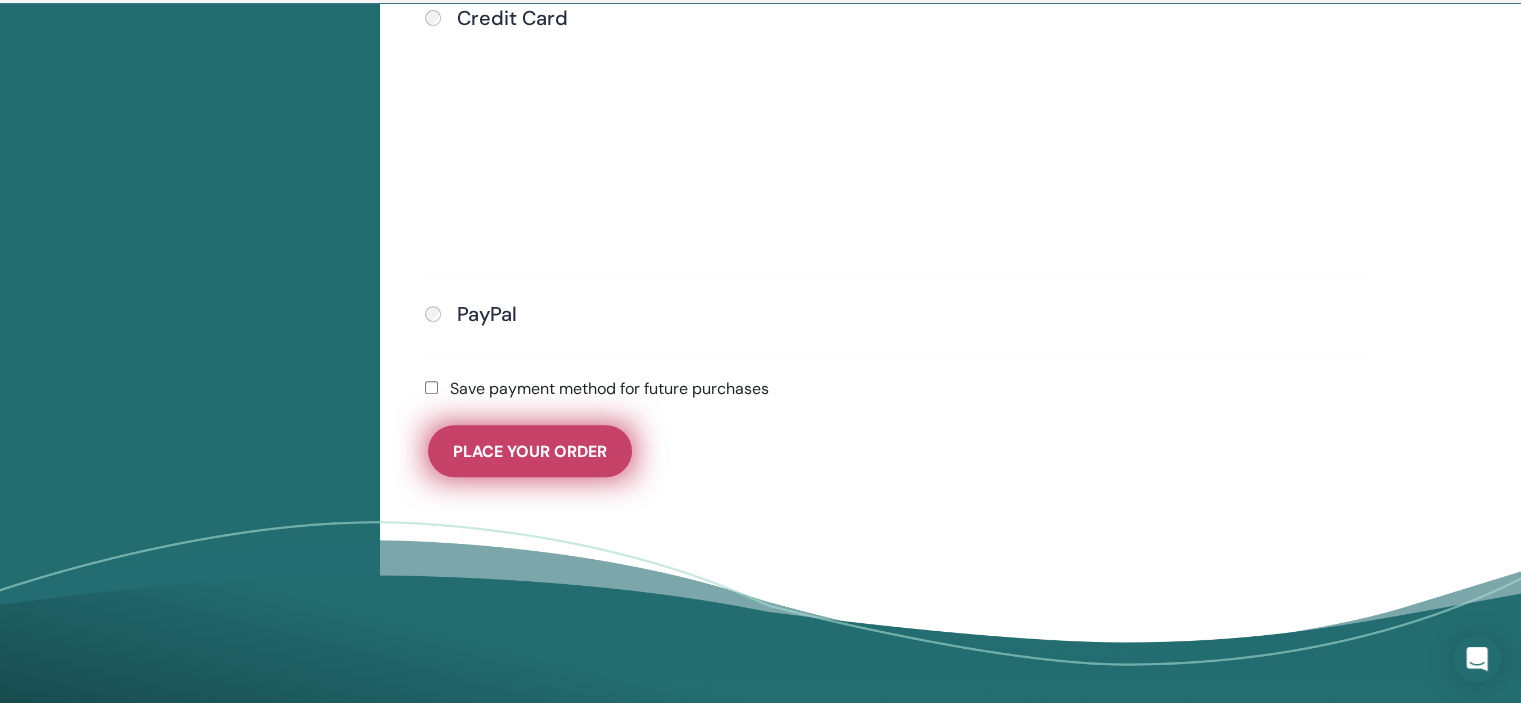 click on "Place Your Order" at bounding box center [530, 451] 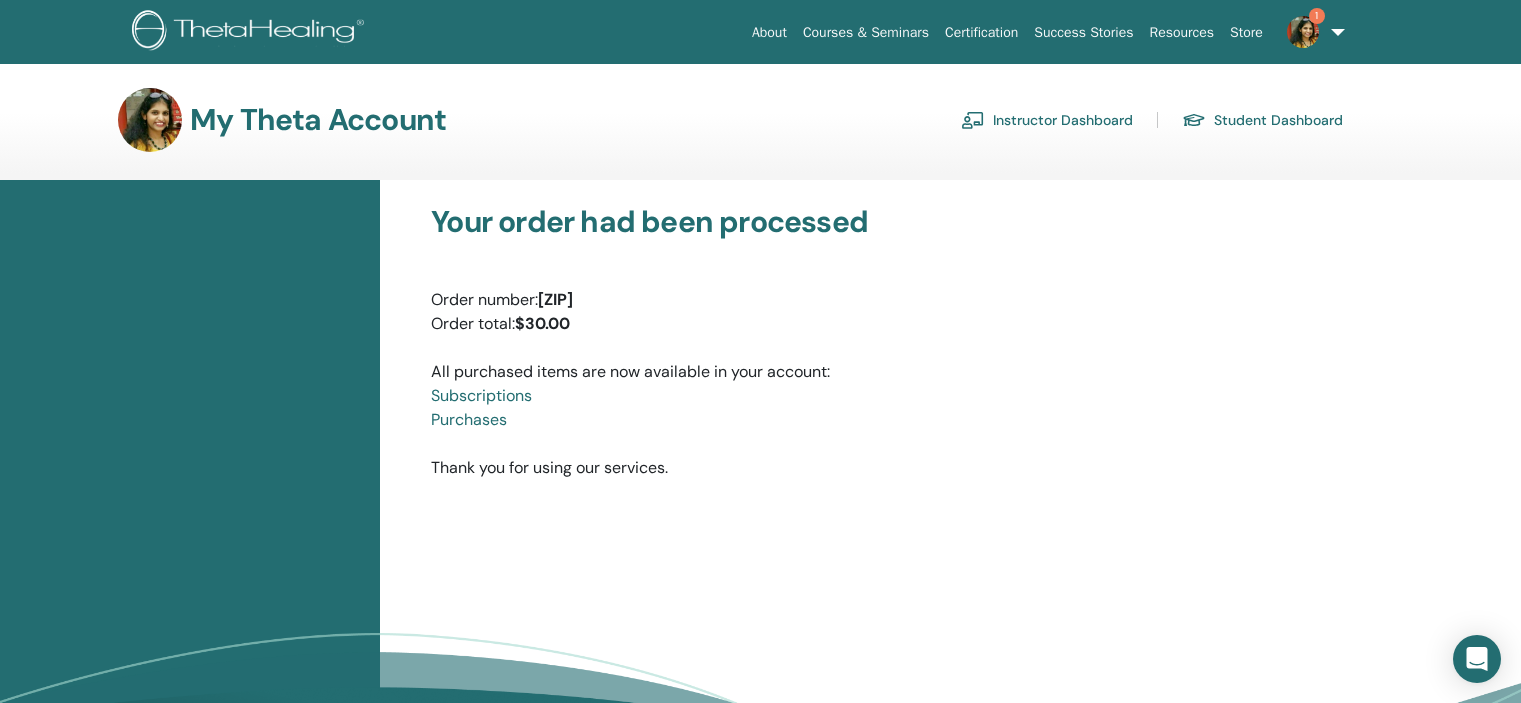 scroll, scrollTop: 0, scrollLeft: 0, axis: both 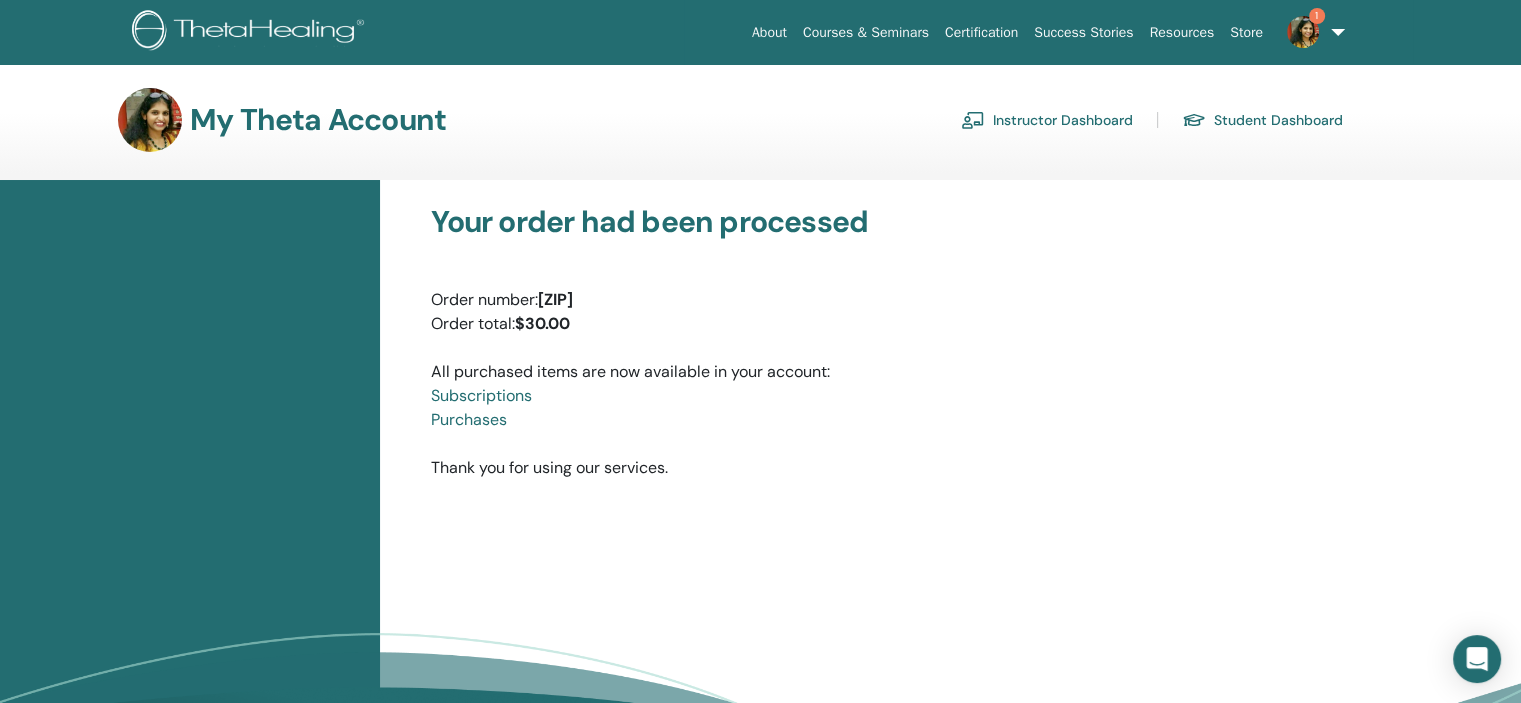 click on "1" at bounding box center [1303, 31] 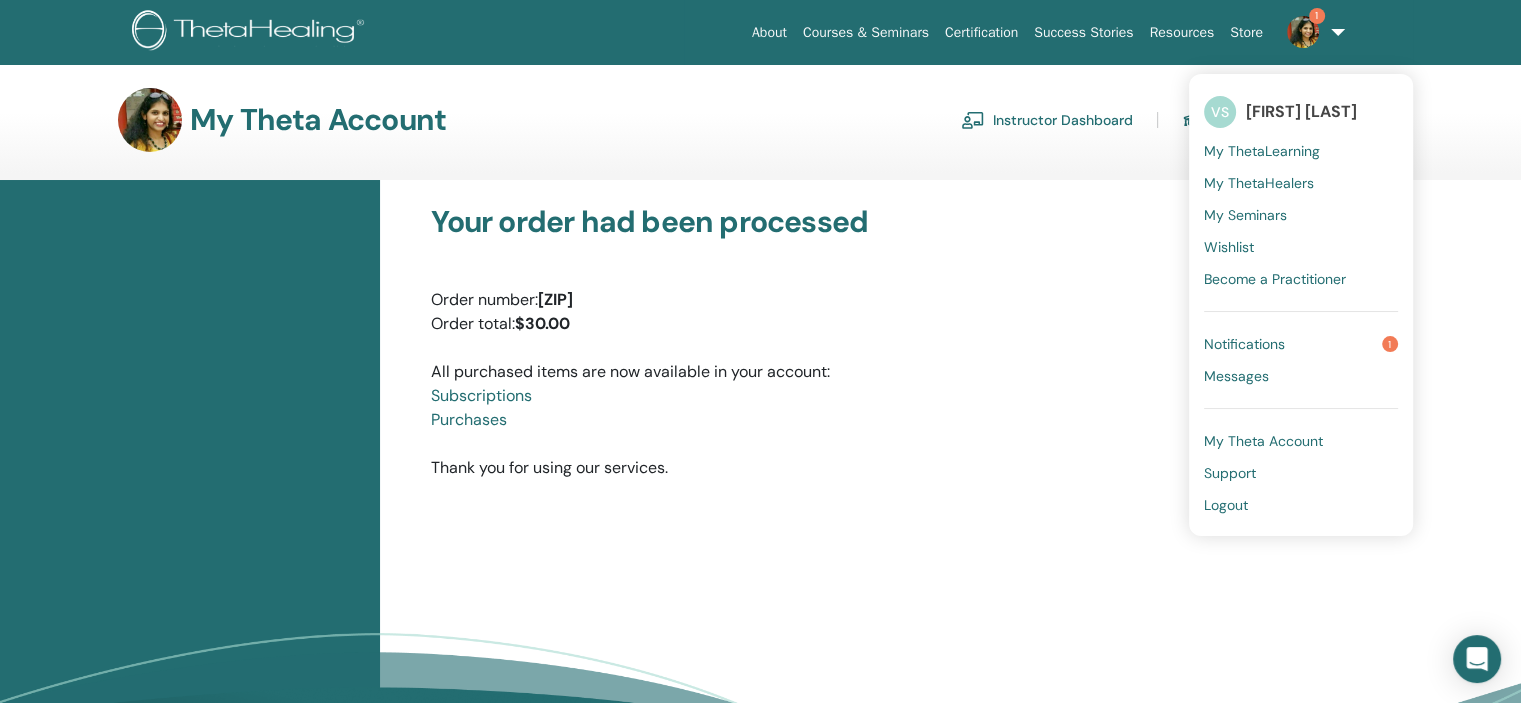 click on "Notifications" at bounding box center (1244, 344) 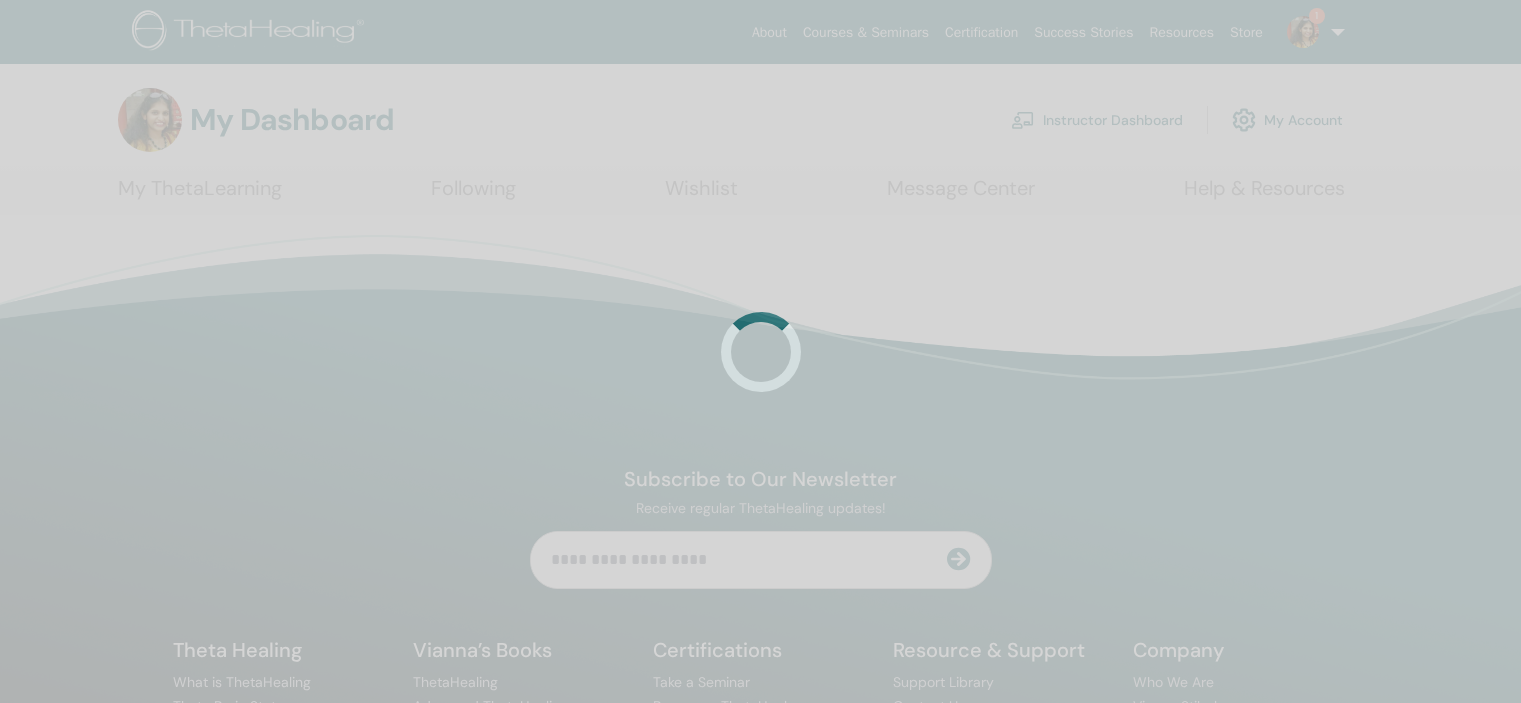 scroll, scrollTop: 0, scrollLeft: 0, axis: both 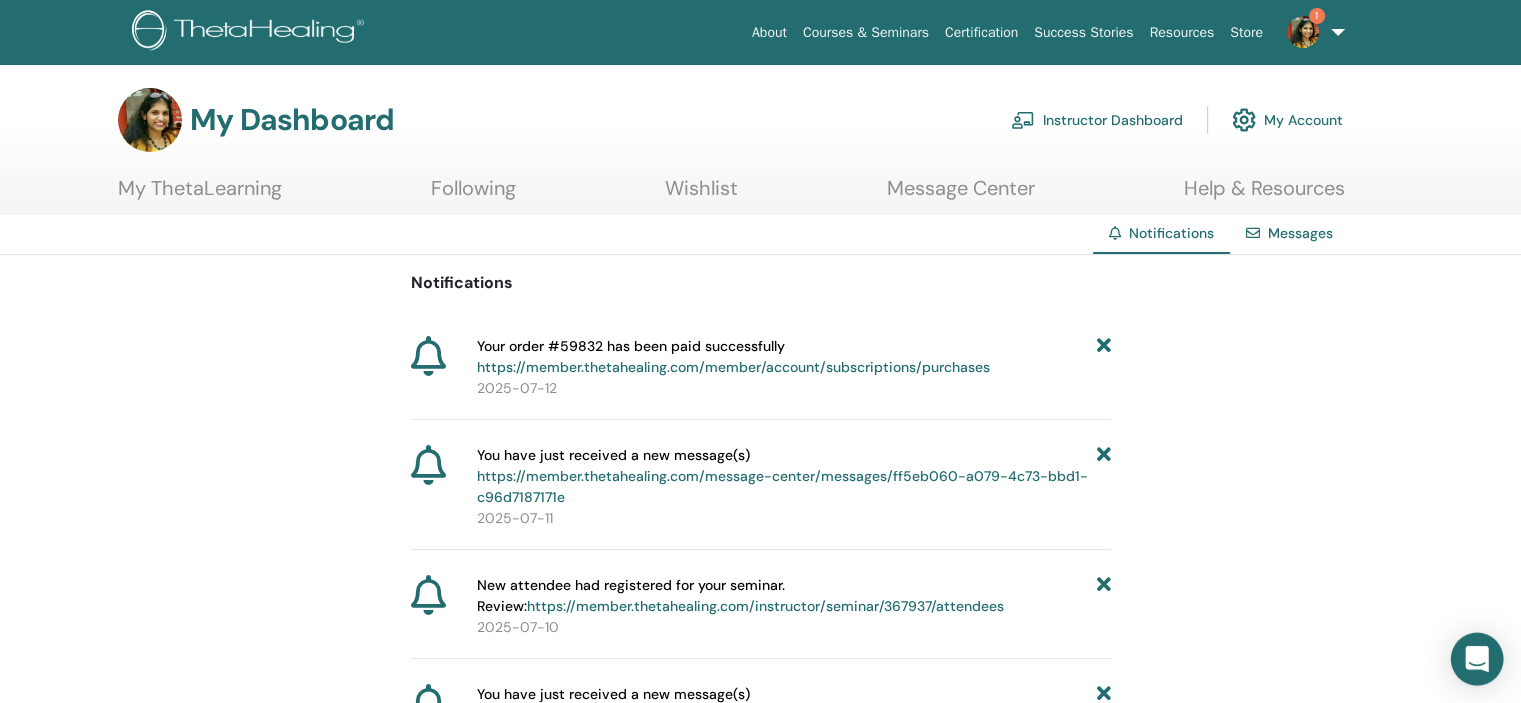 click 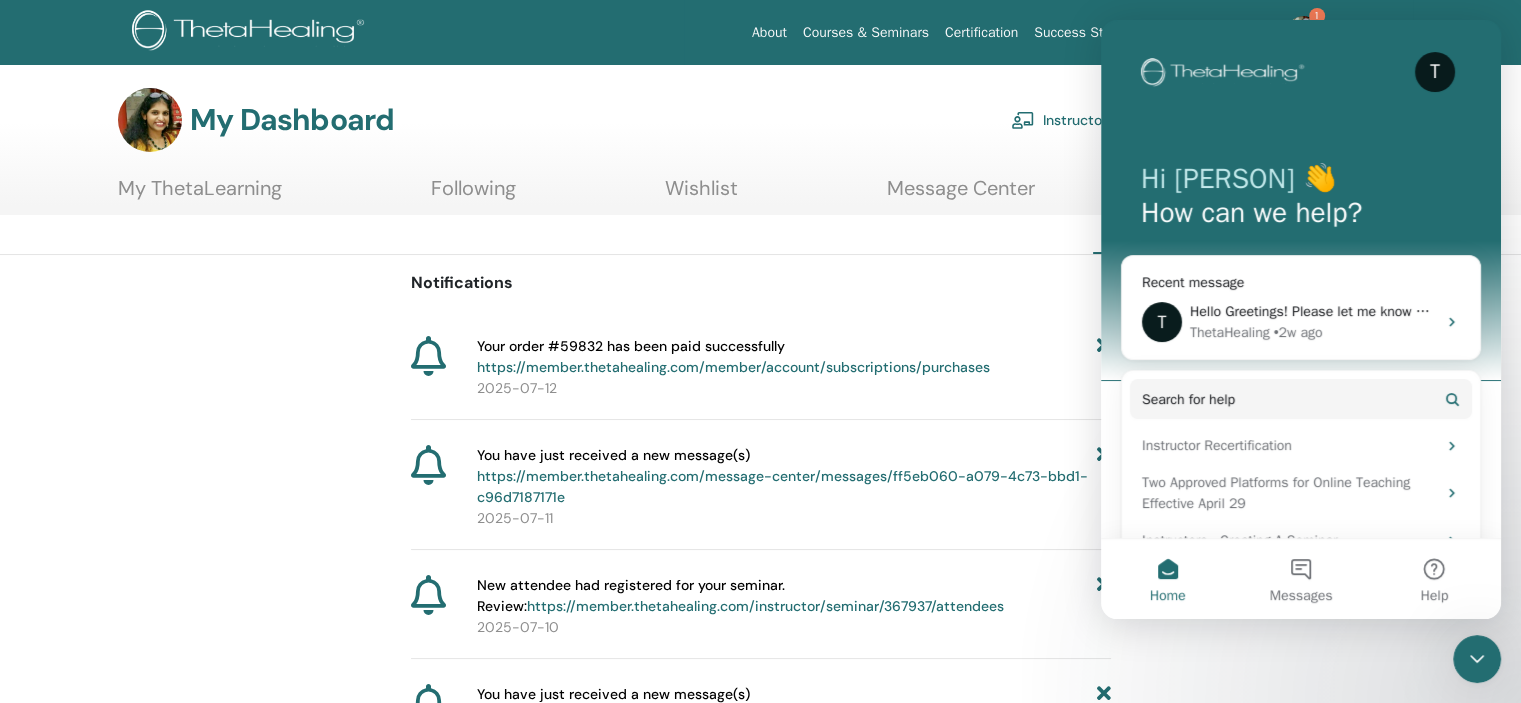 scroll, scrollTop: 0, scrollLeft: 0, axis: both 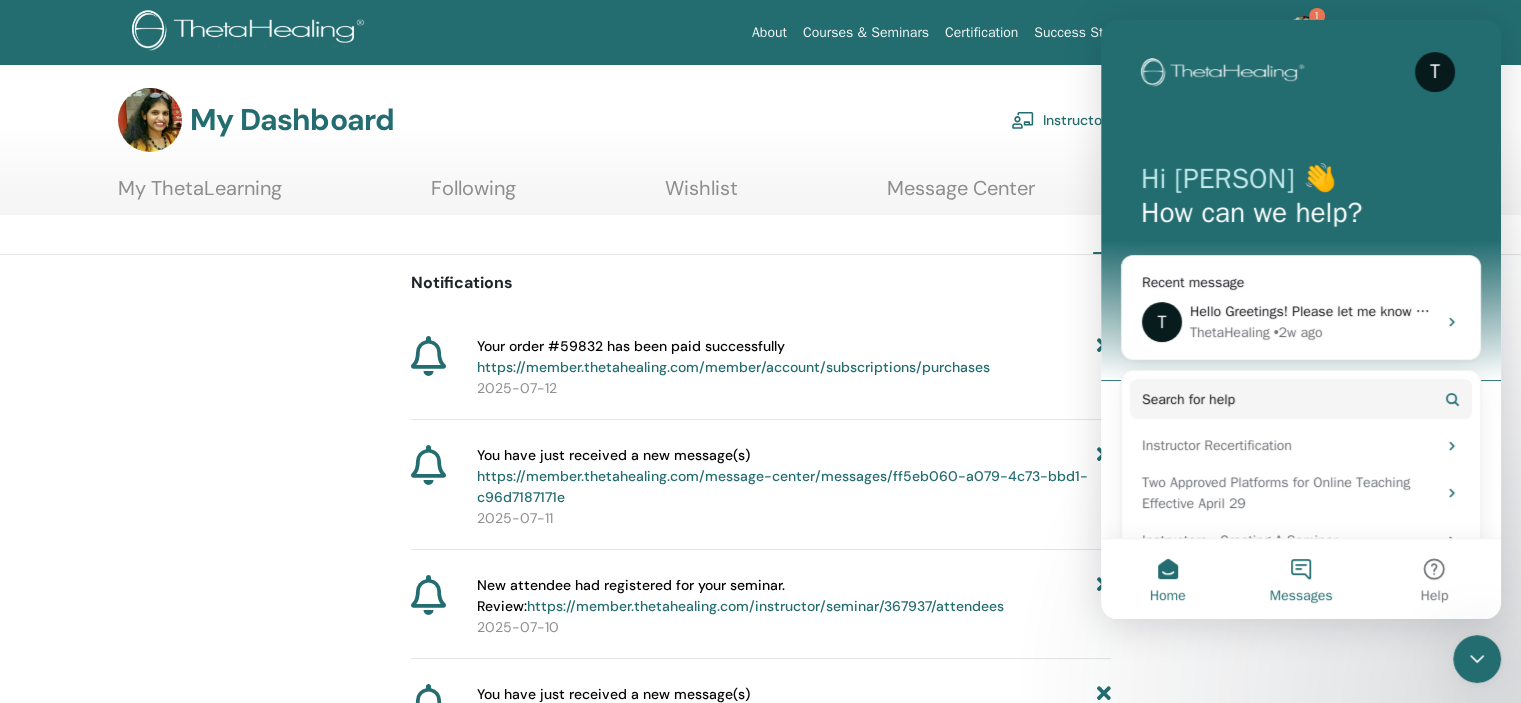 click on "Messages" at bounding box center [1300, 579] 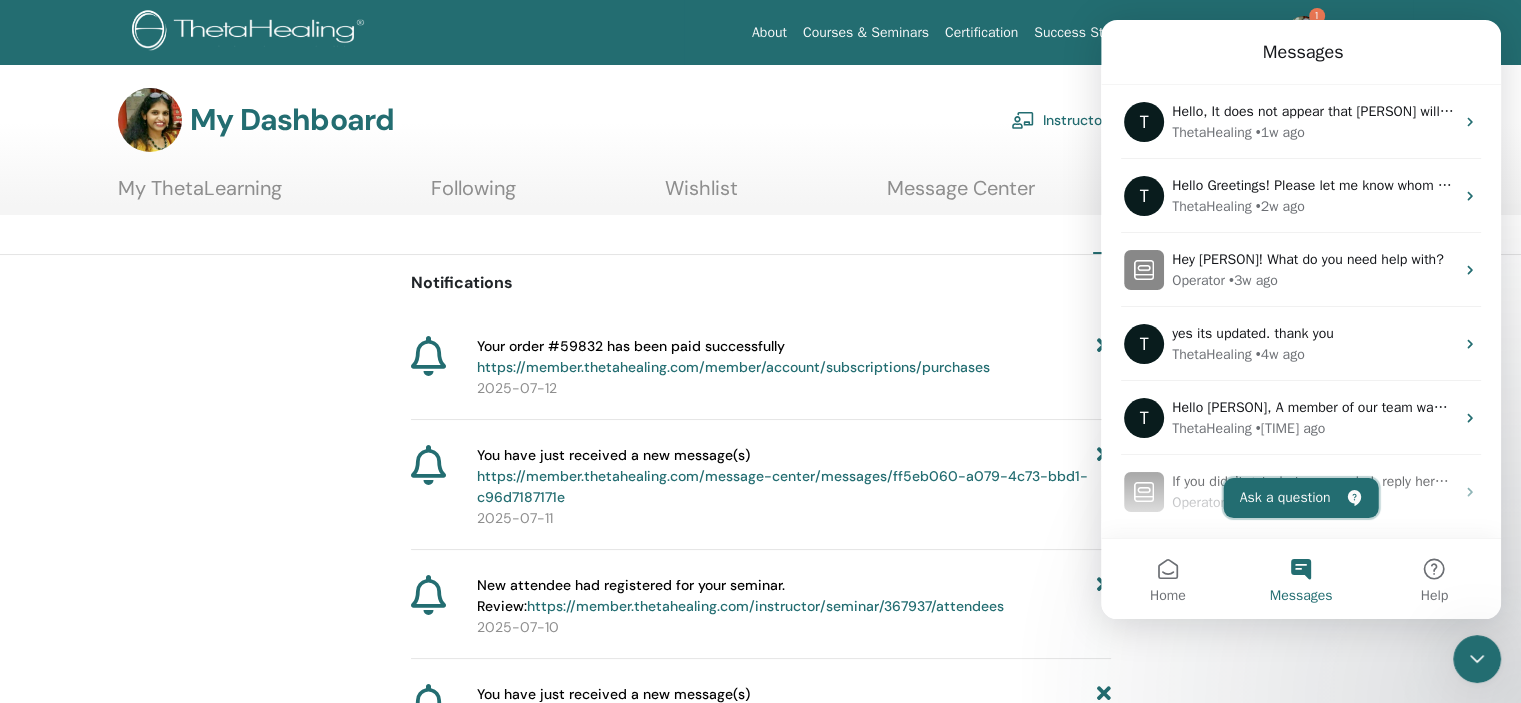 click on "Ask a question" at bounding box center (1301, 498) 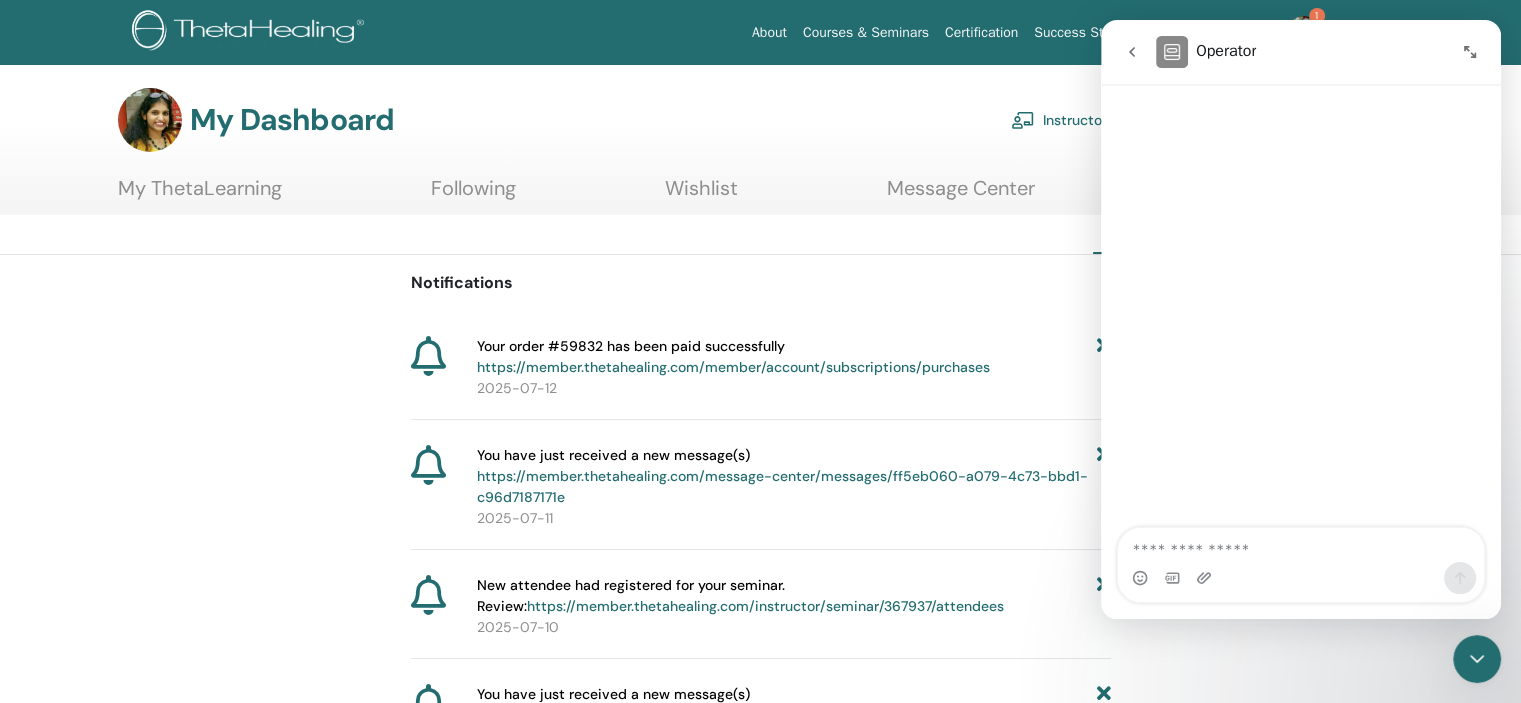 click at bounding box center (1301, 545) 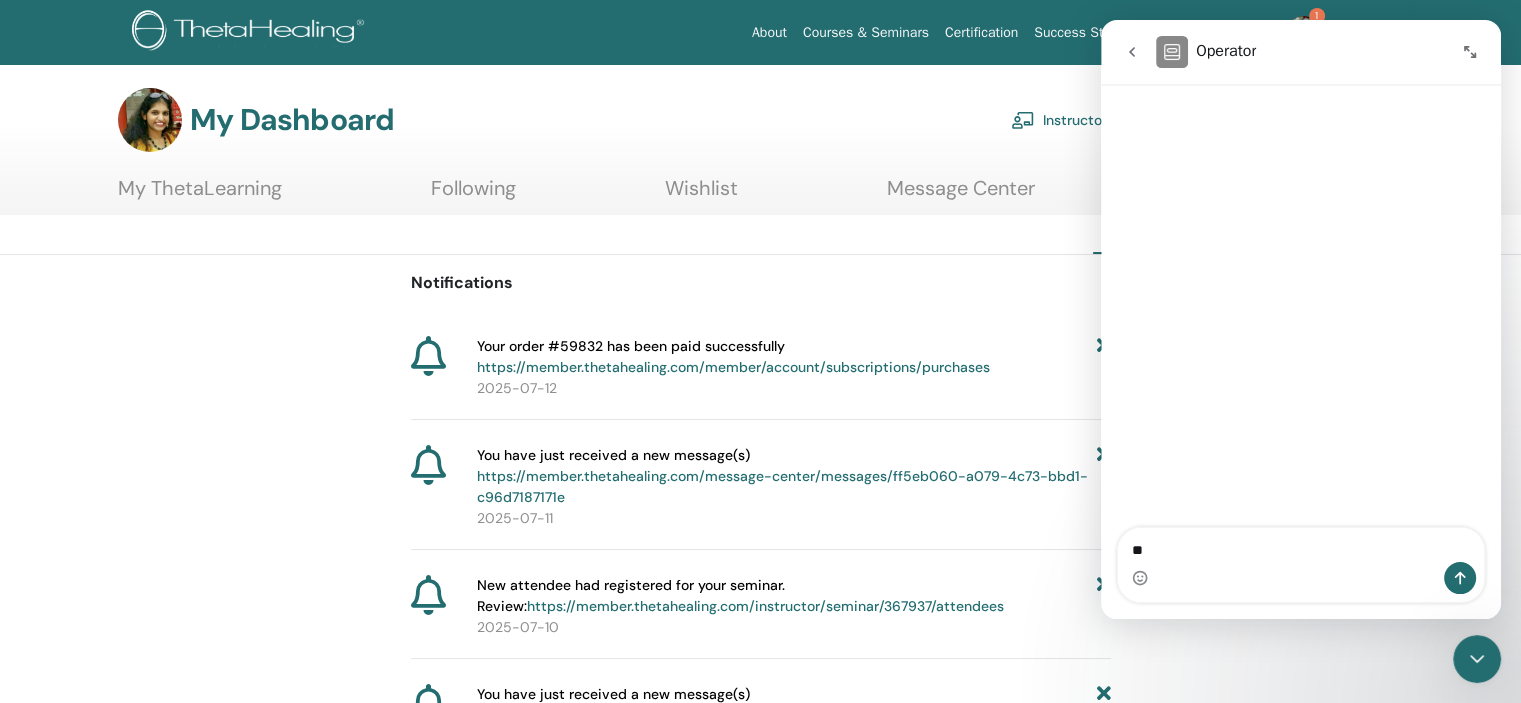 type on "**" 